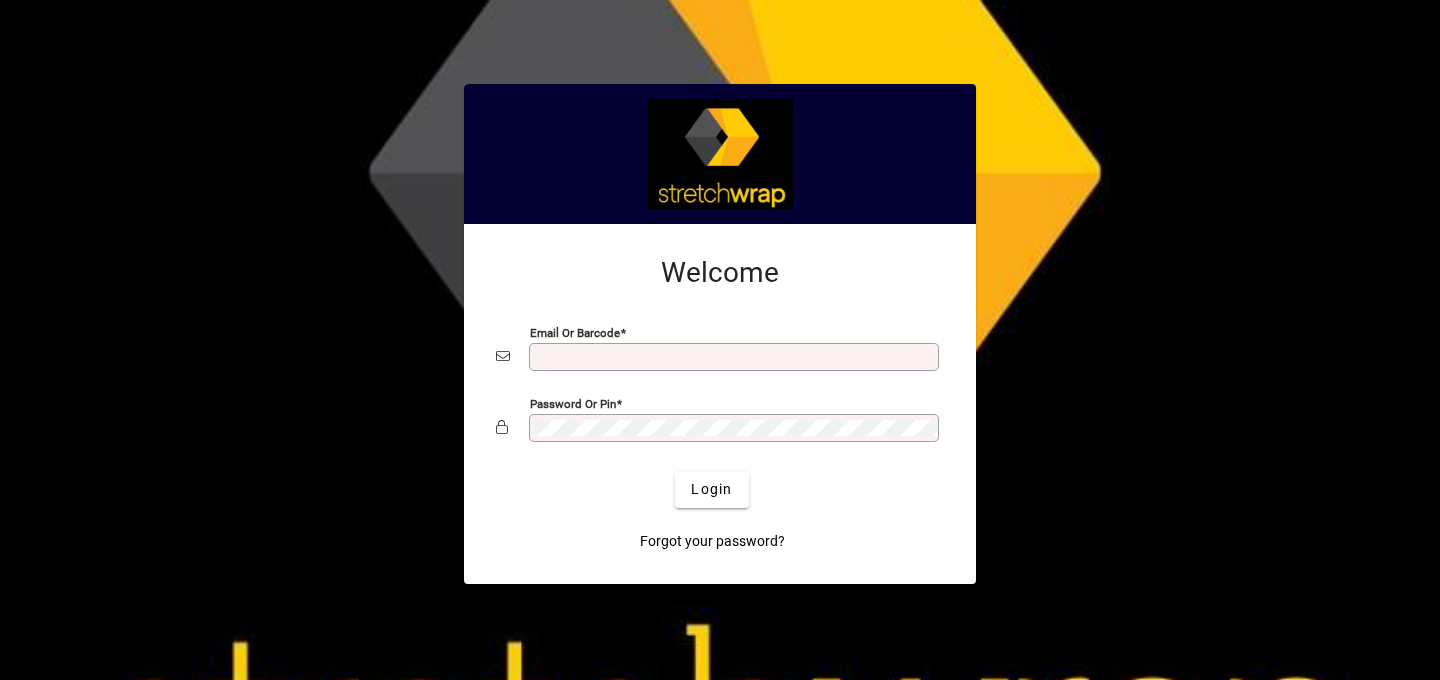 scroll, scrollTop: 0, scrollLeft: 0, axis: both 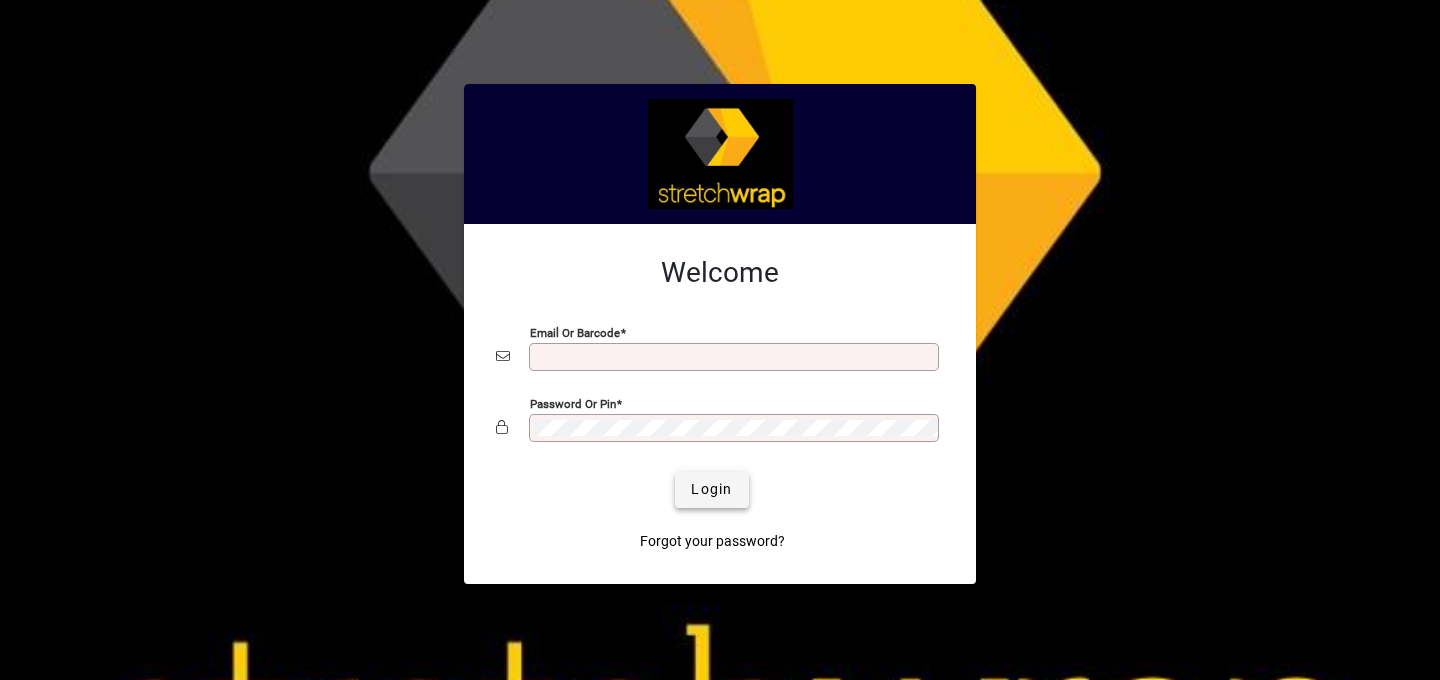type on "**********" 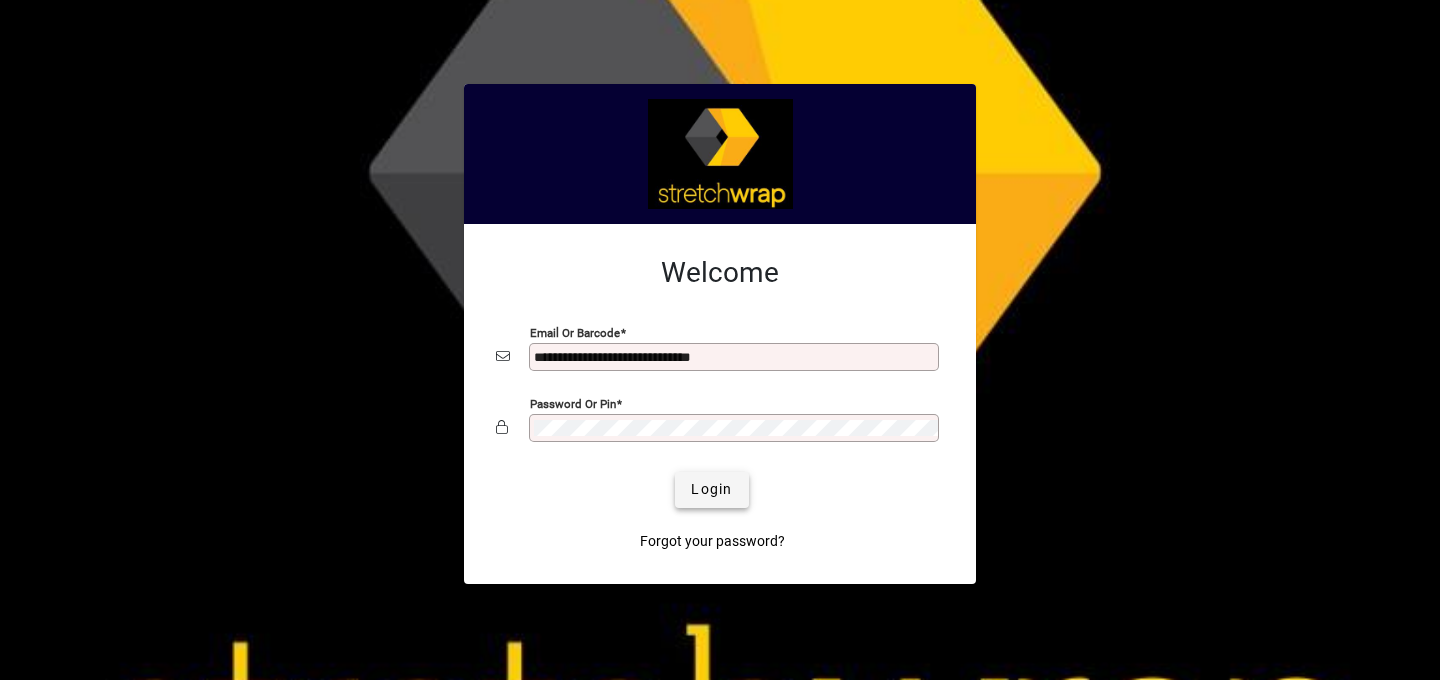 click on "Login" 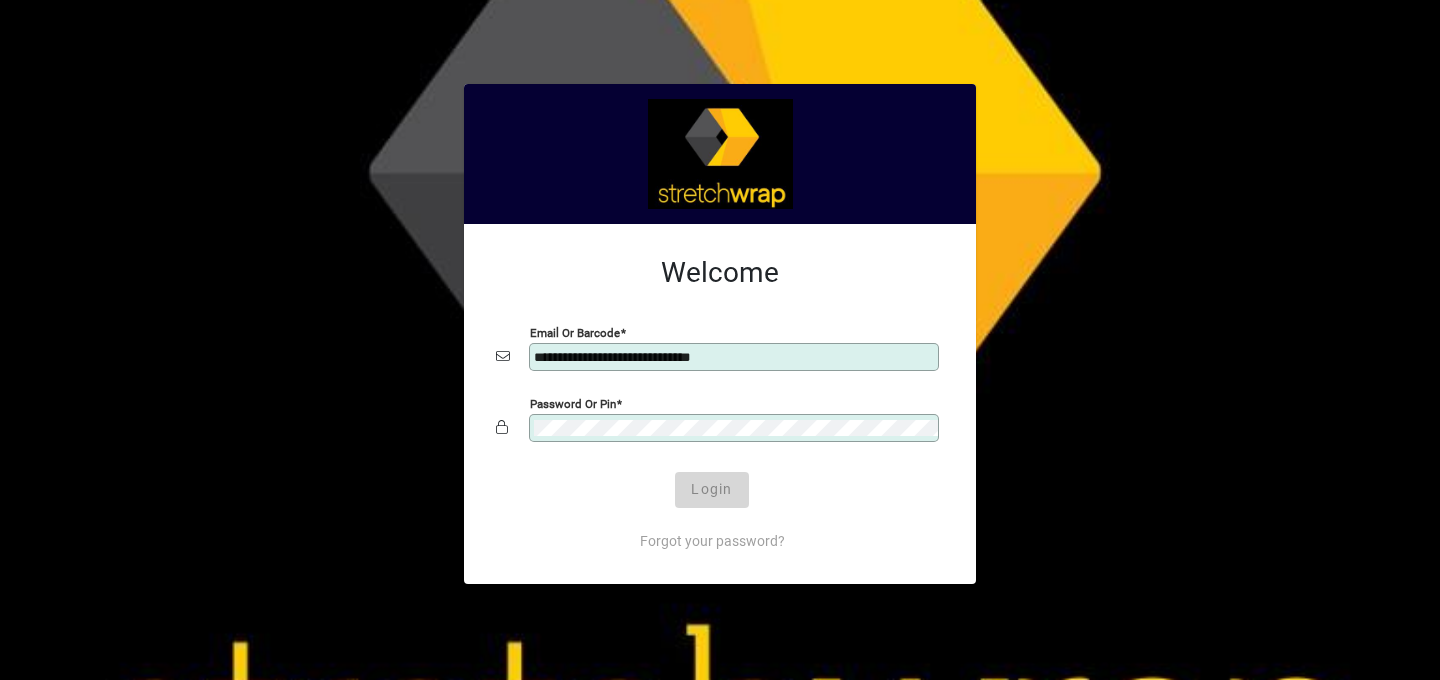 click on "Login" 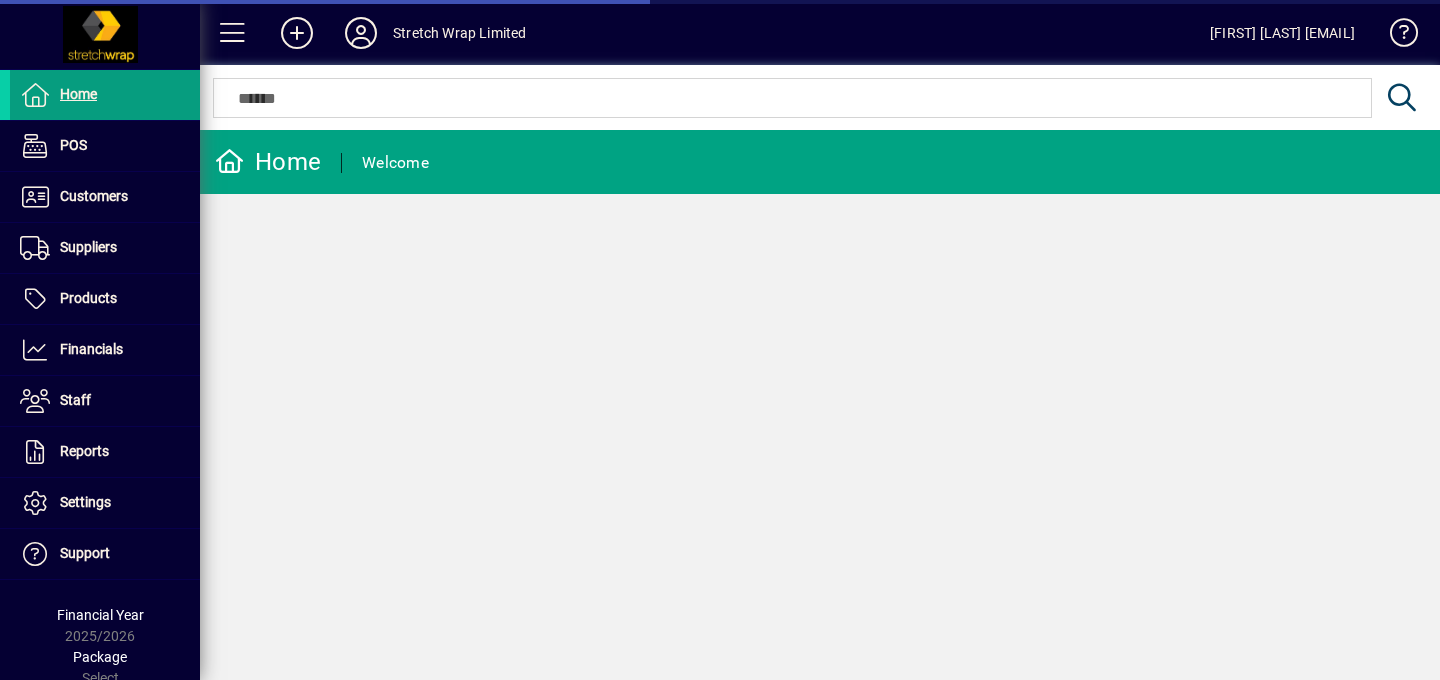 scroll, scrollTop: 0, scrollLeft: 0, axis: both 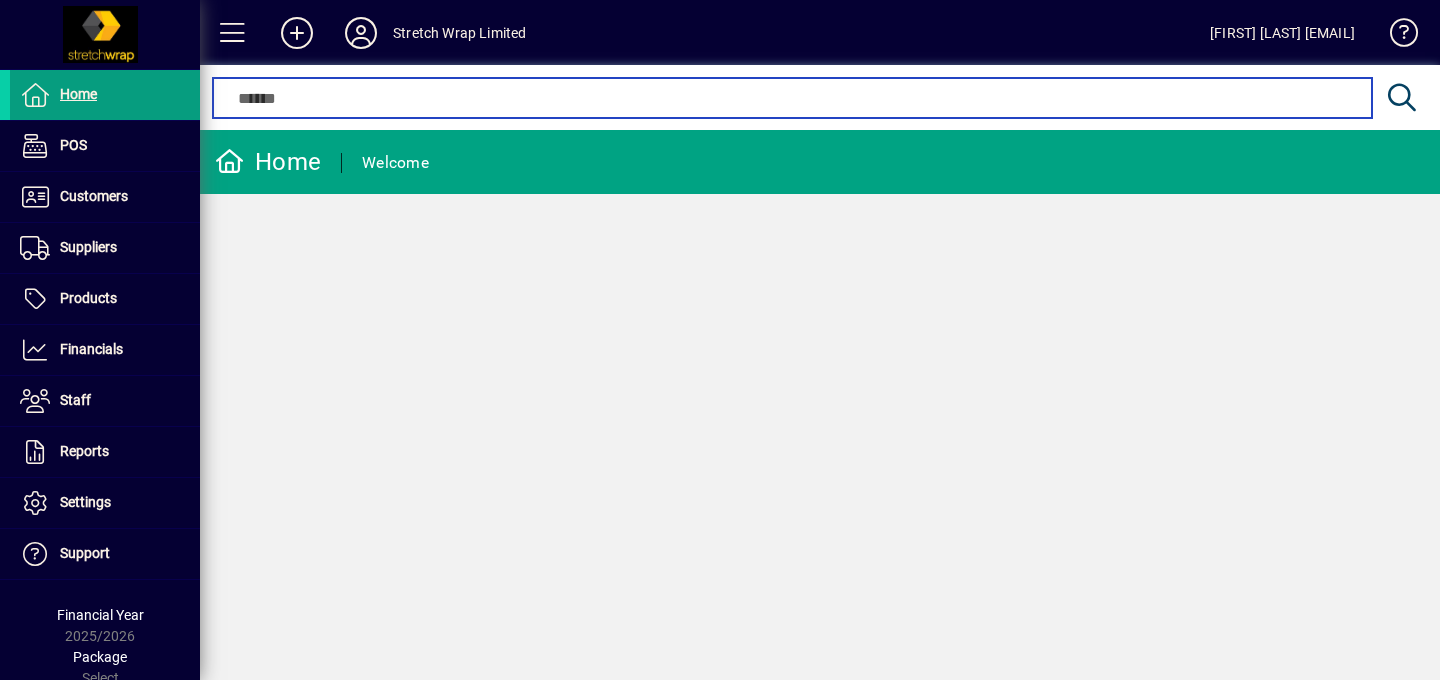 click at bounding box center (792, 98) 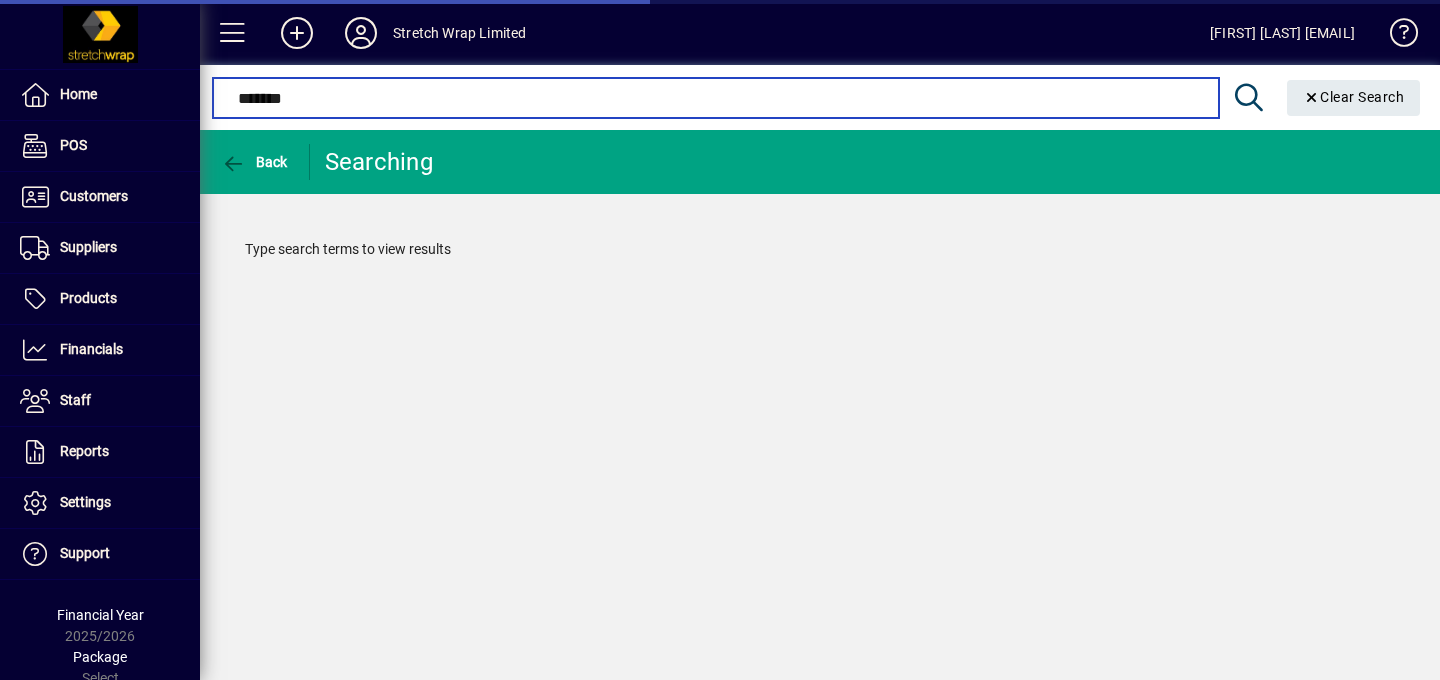 type on "*******" 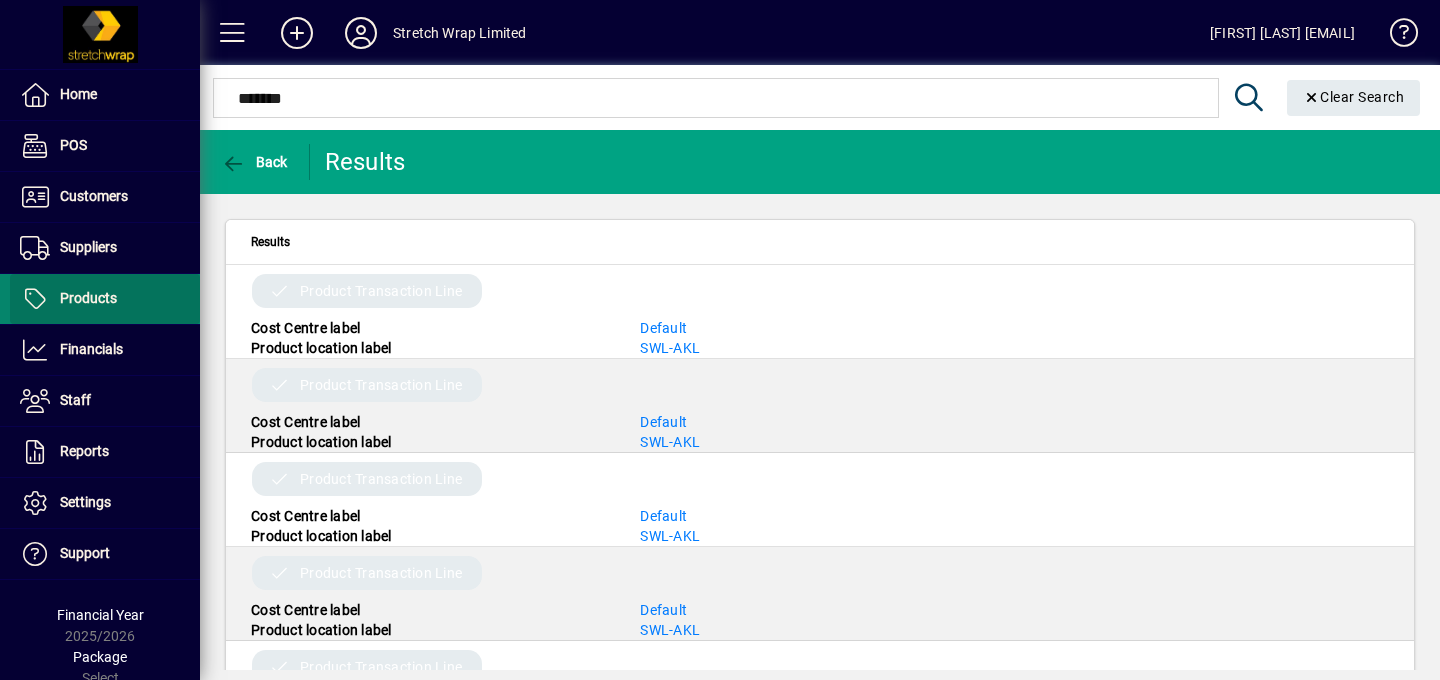 click on "Products" at bounding box center [88, 298] 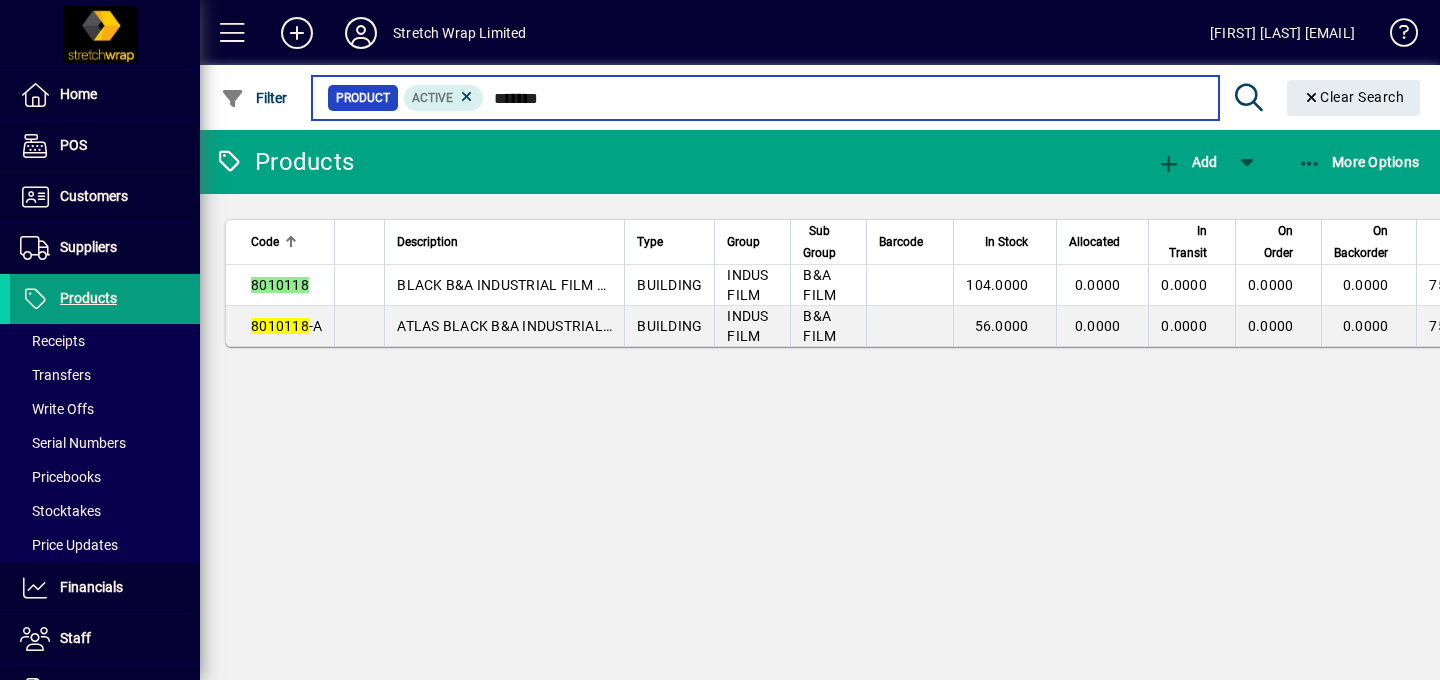 type on "*******" 